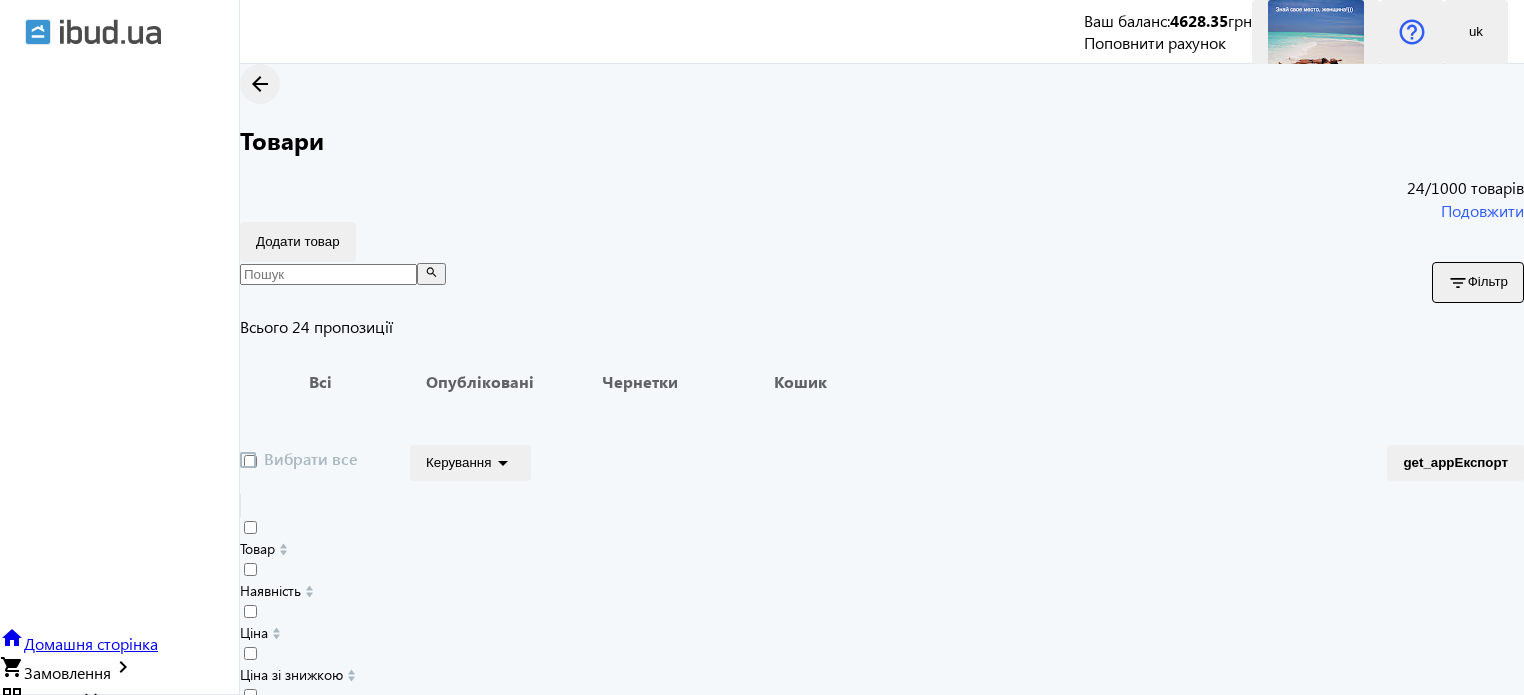 scroll, scrollTop: 224, scrollLeft: 0, axis: vertical 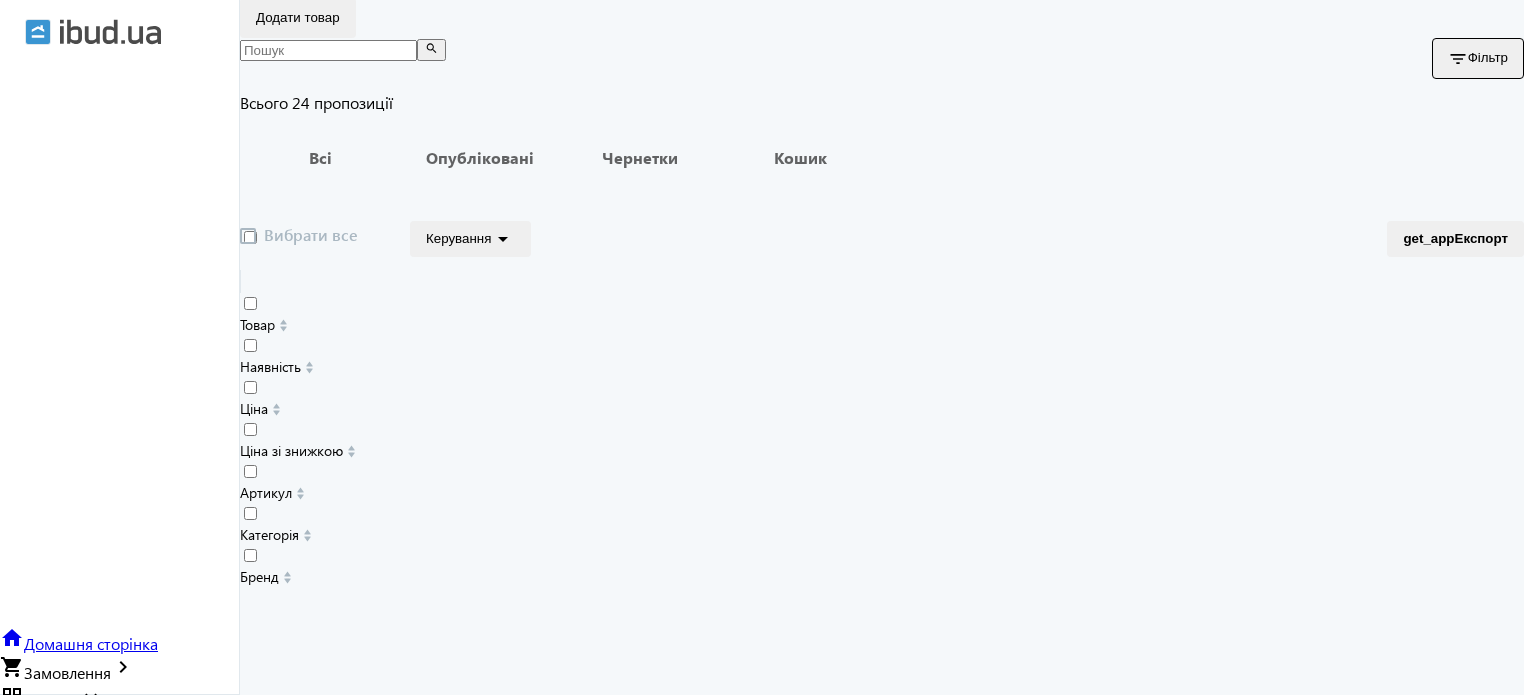 click on "2220" at bounding box center (994, 1967) 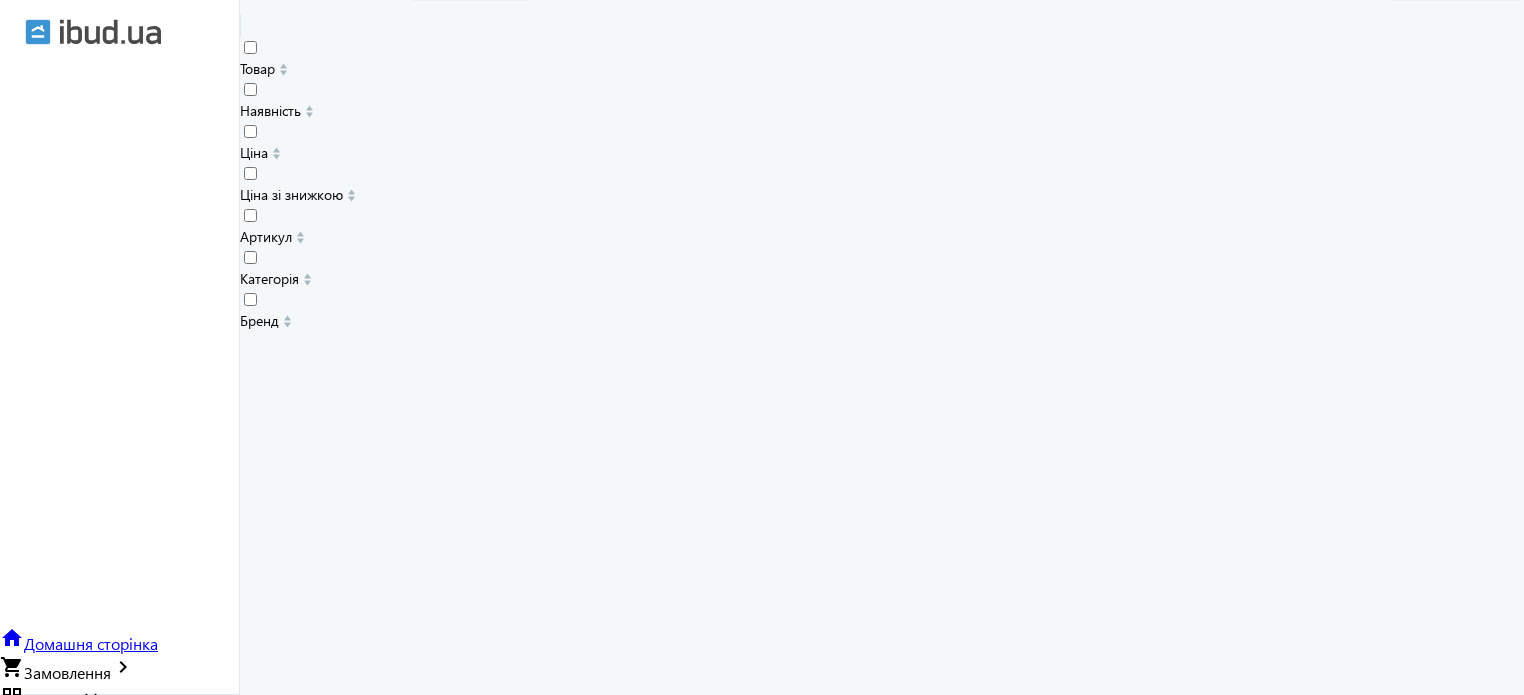 scroll, scrollTop: 482, scrollLeft: 0, axis: vertical 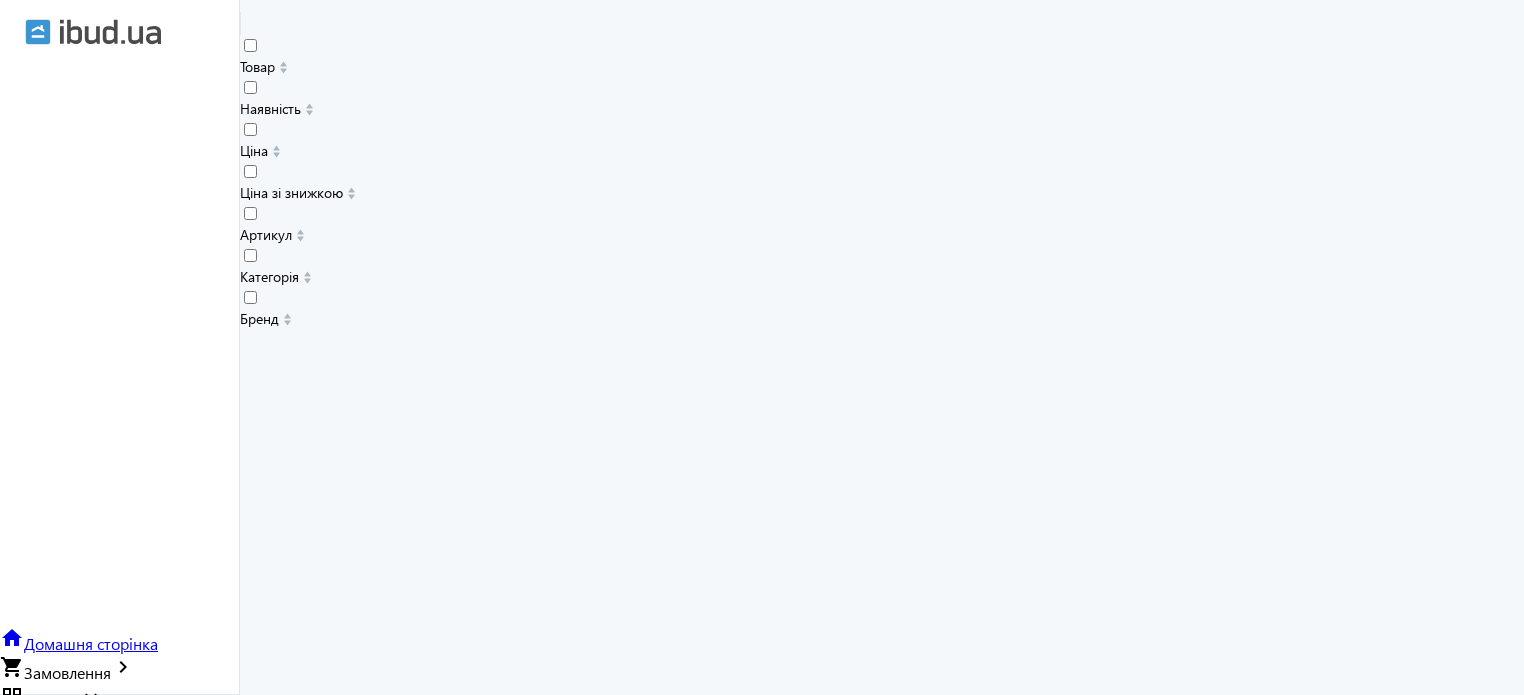 click on "2120" at bounding box center [994, 1841] 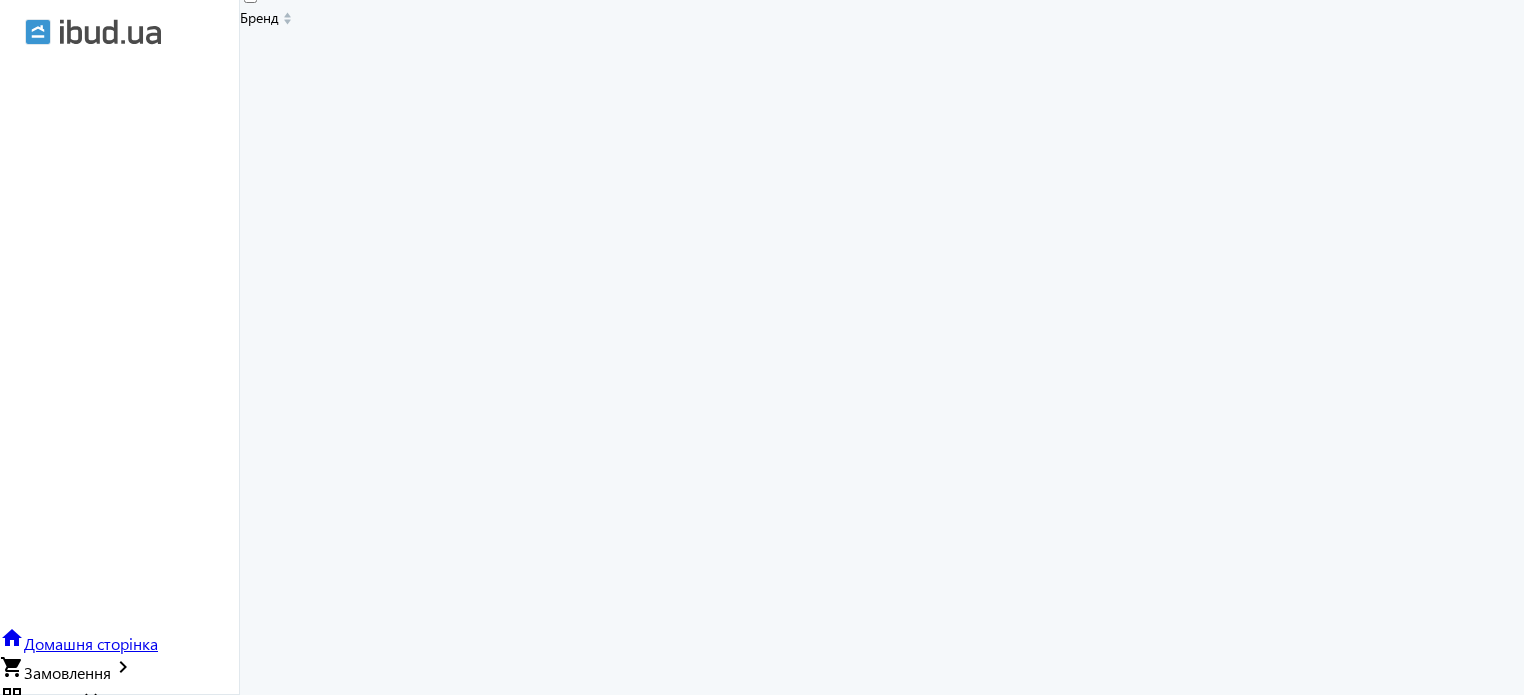 scroll, scrollTop: 816, scrollLeft: 0, axis: vertical 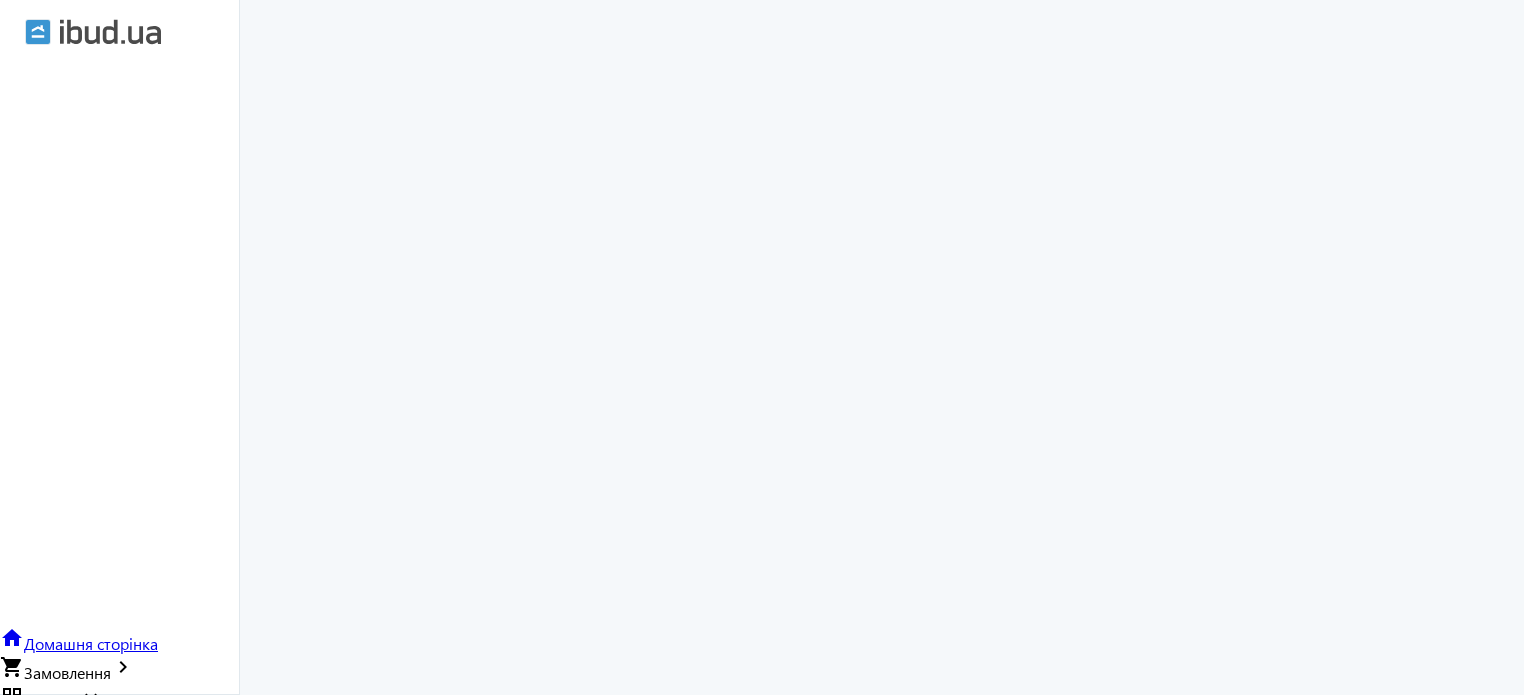 click on "1395" at bounding box center (994, 2695) 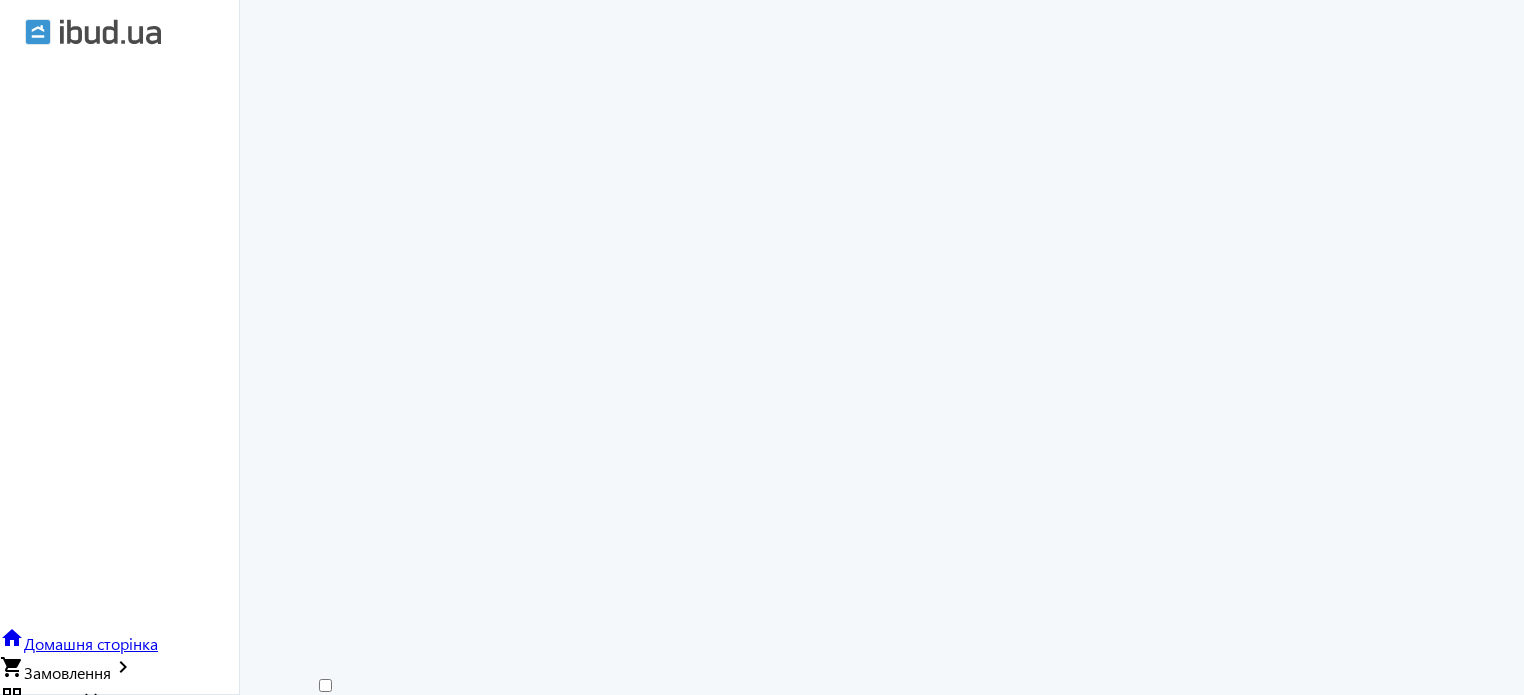 click on "1395" at bounding box center (994, 3742) 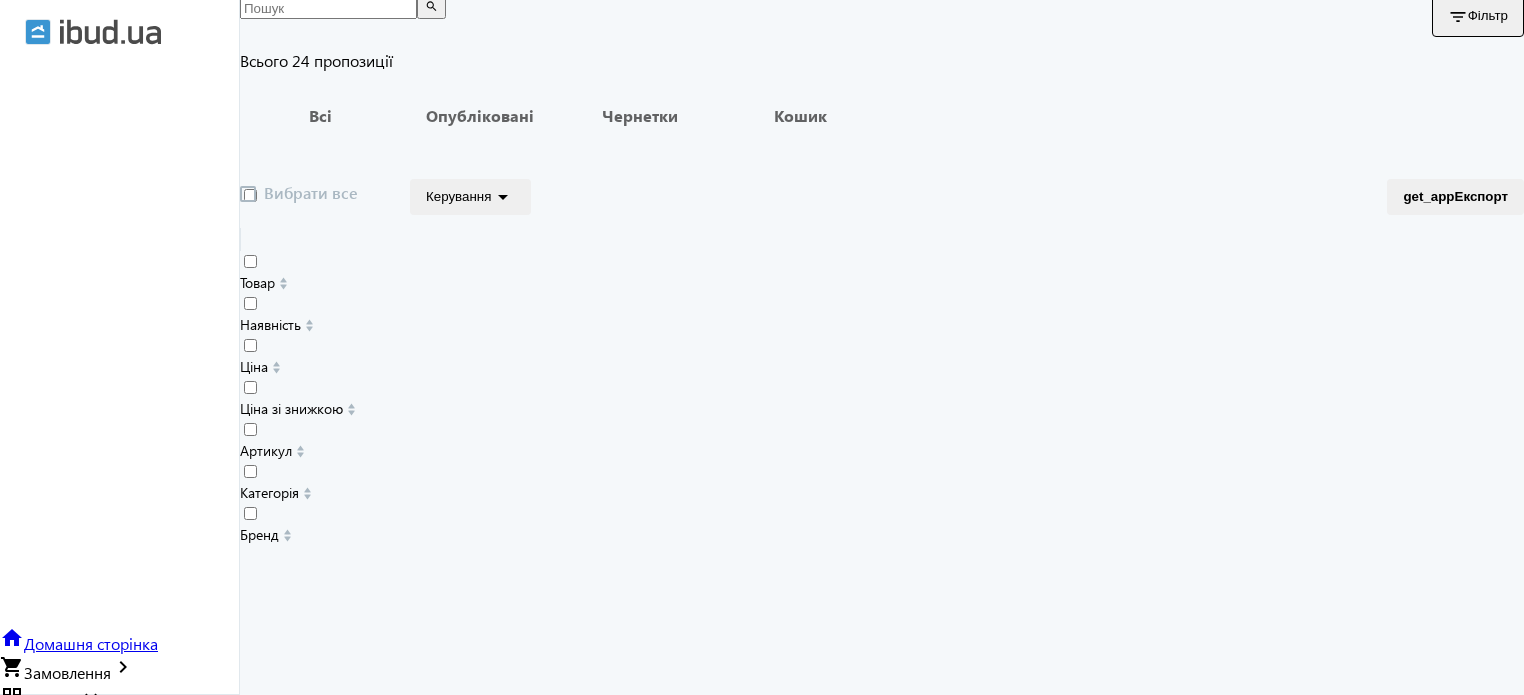 scroll, scrollTop: 0, scrollLeft: 0, axis: both 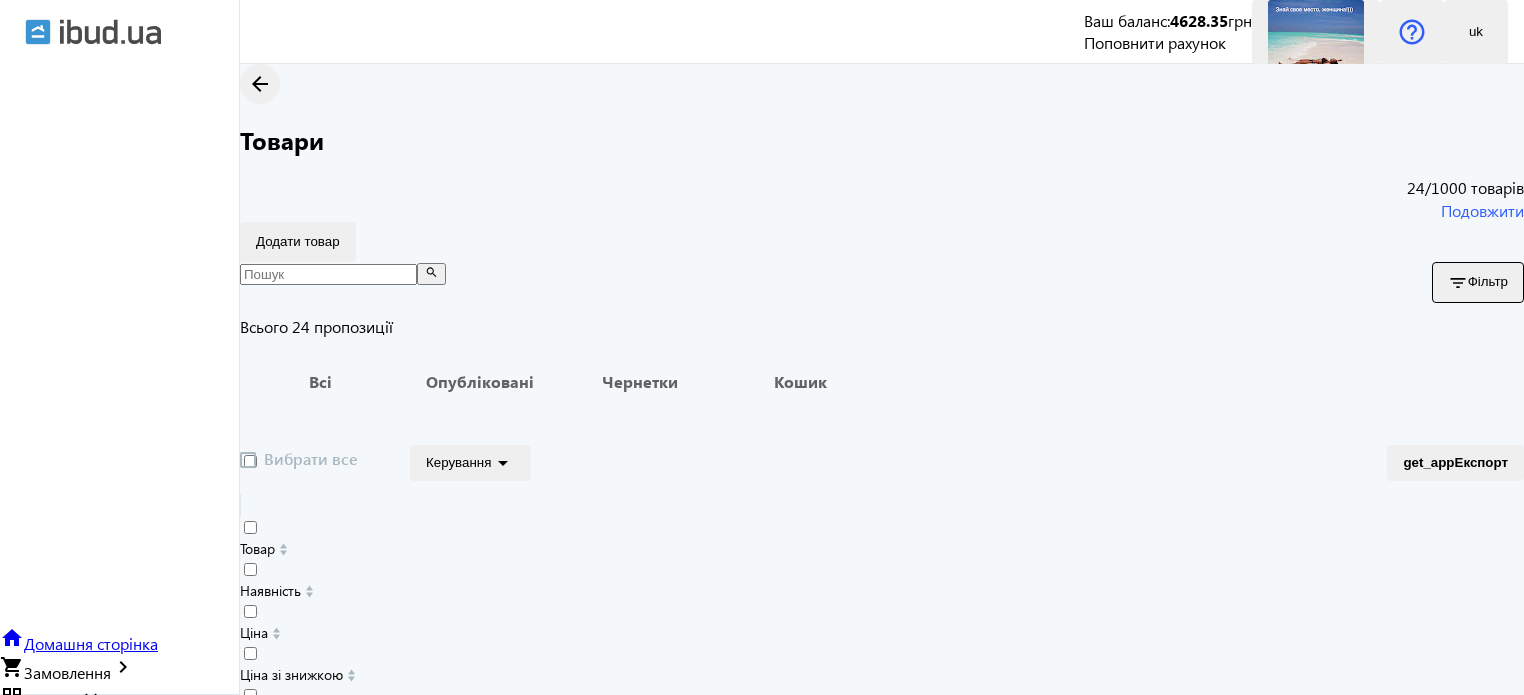 click on "home Домашня сторінка" at bounding box center (79, 643) 